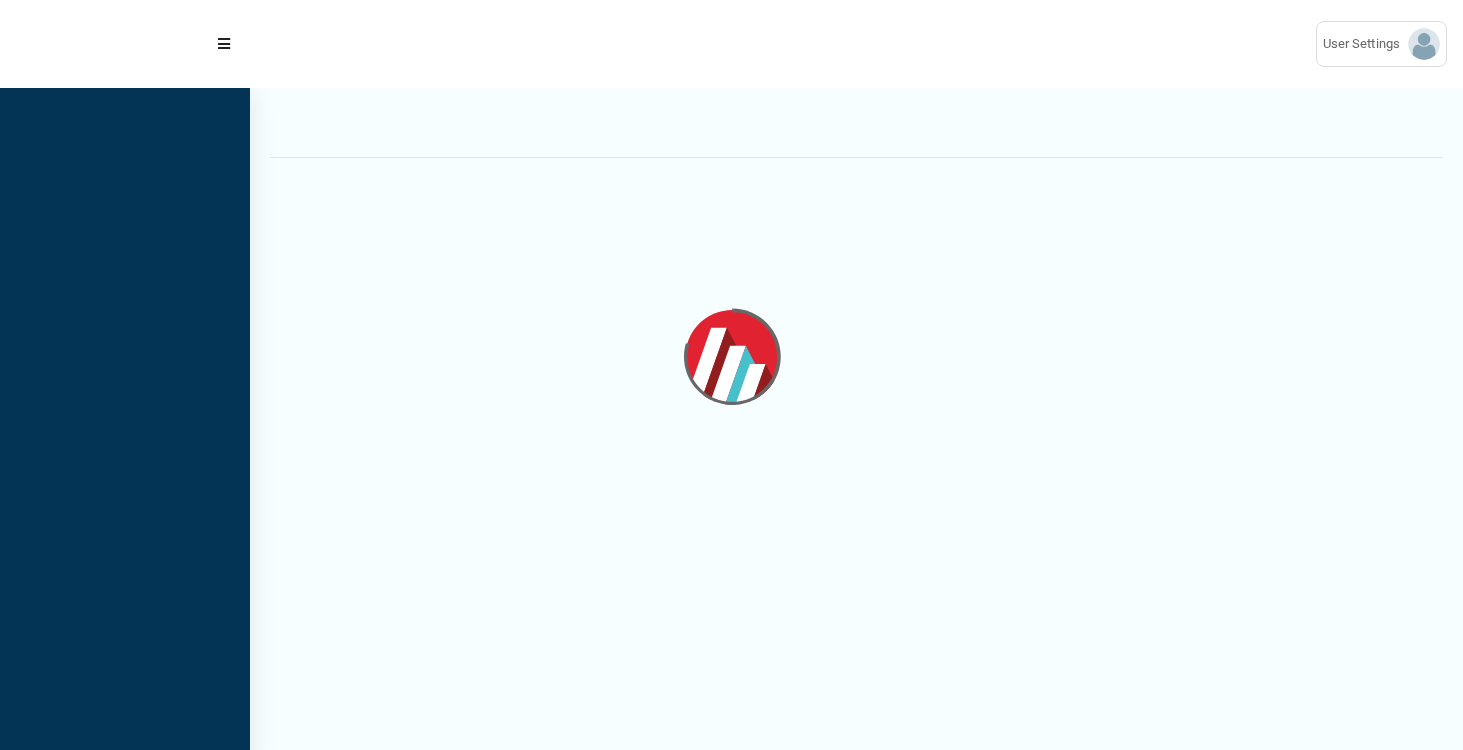 scroll, scrollTop: 0, scrollLeft: 0, axis: both 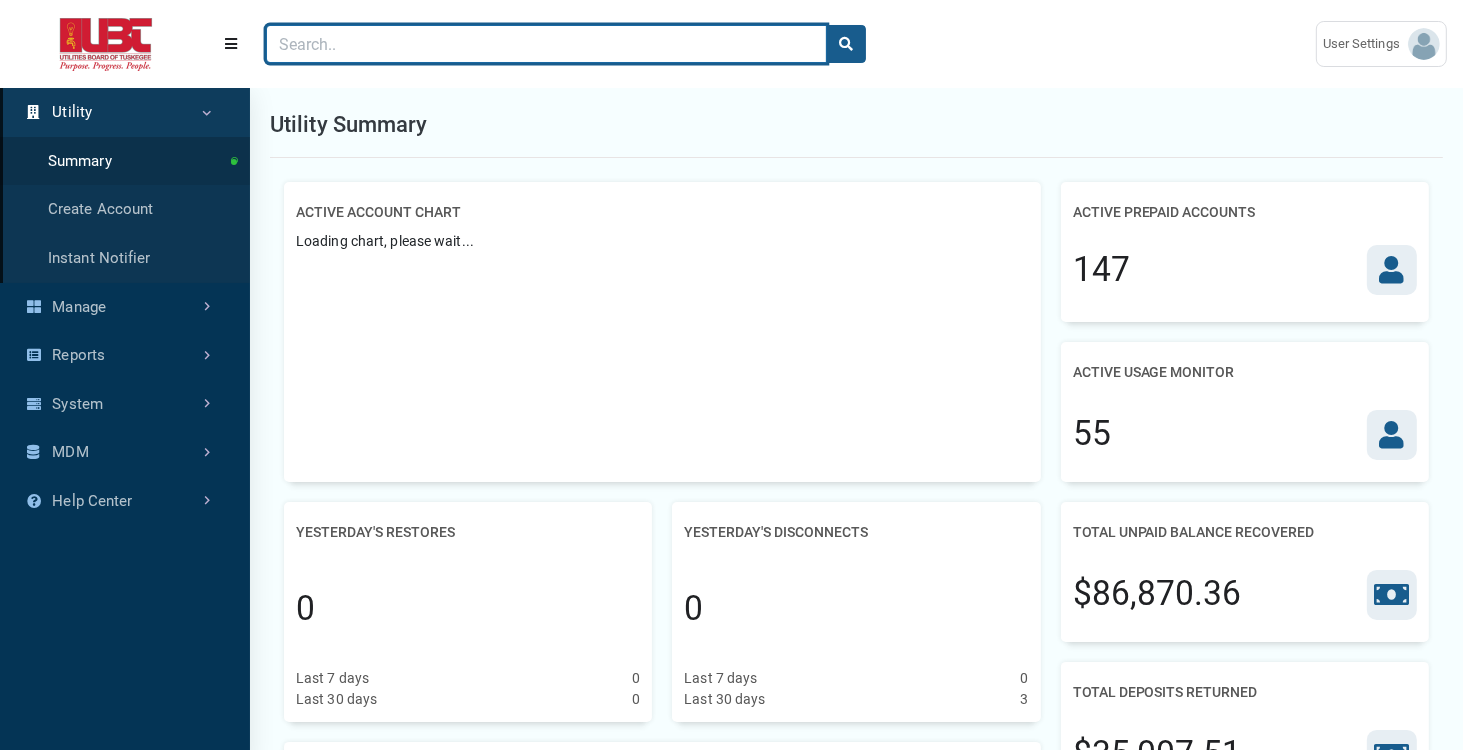 click at bounding box center [546, 44] 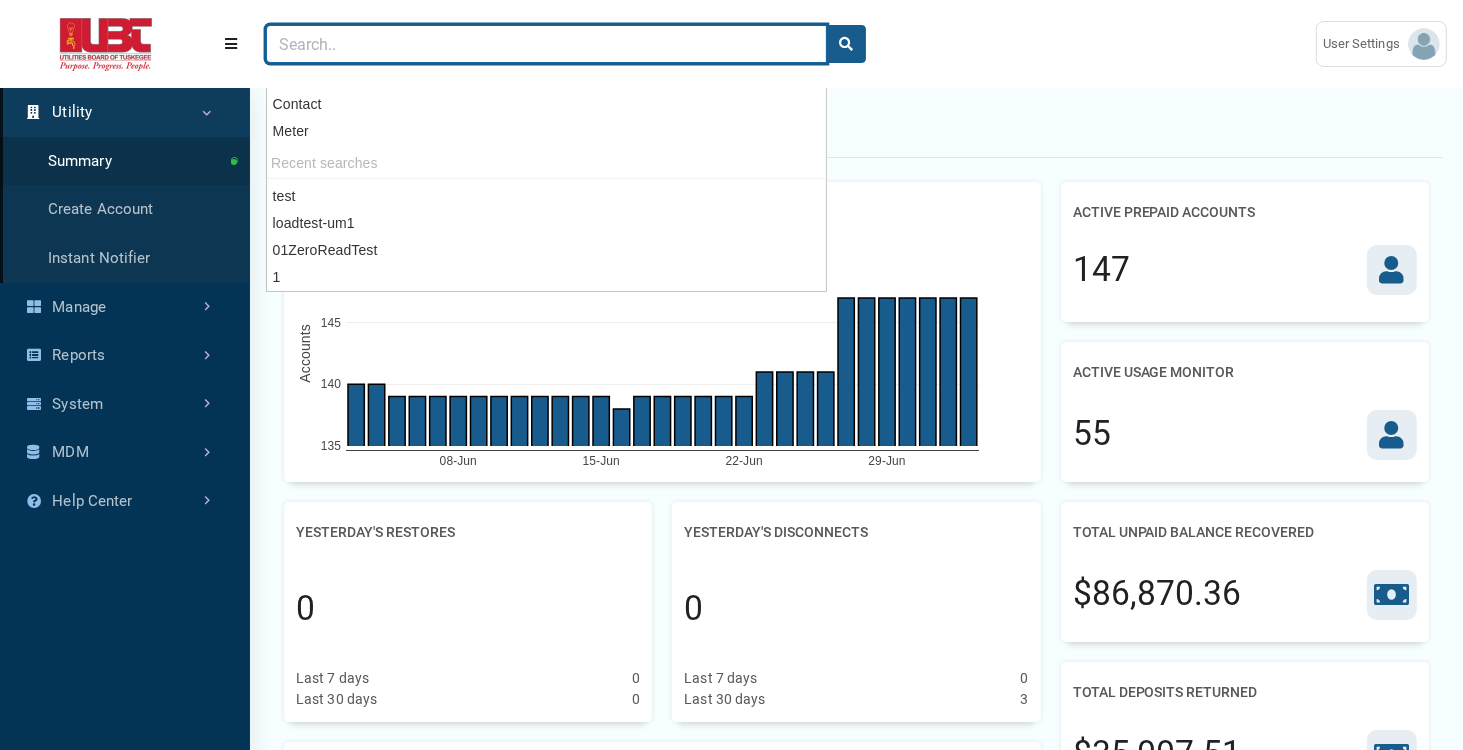 paste on "loadtesting-um" 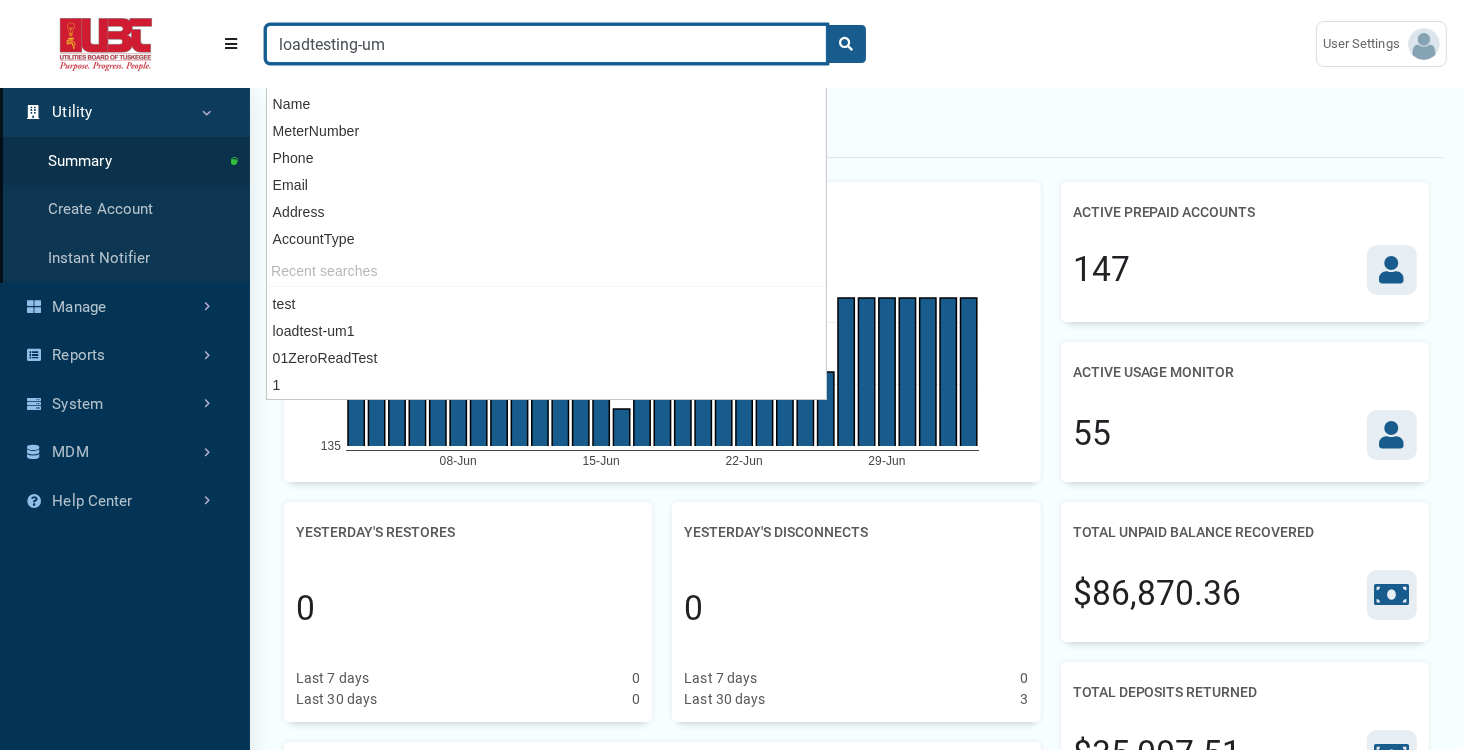 type on "loadtesting-um" 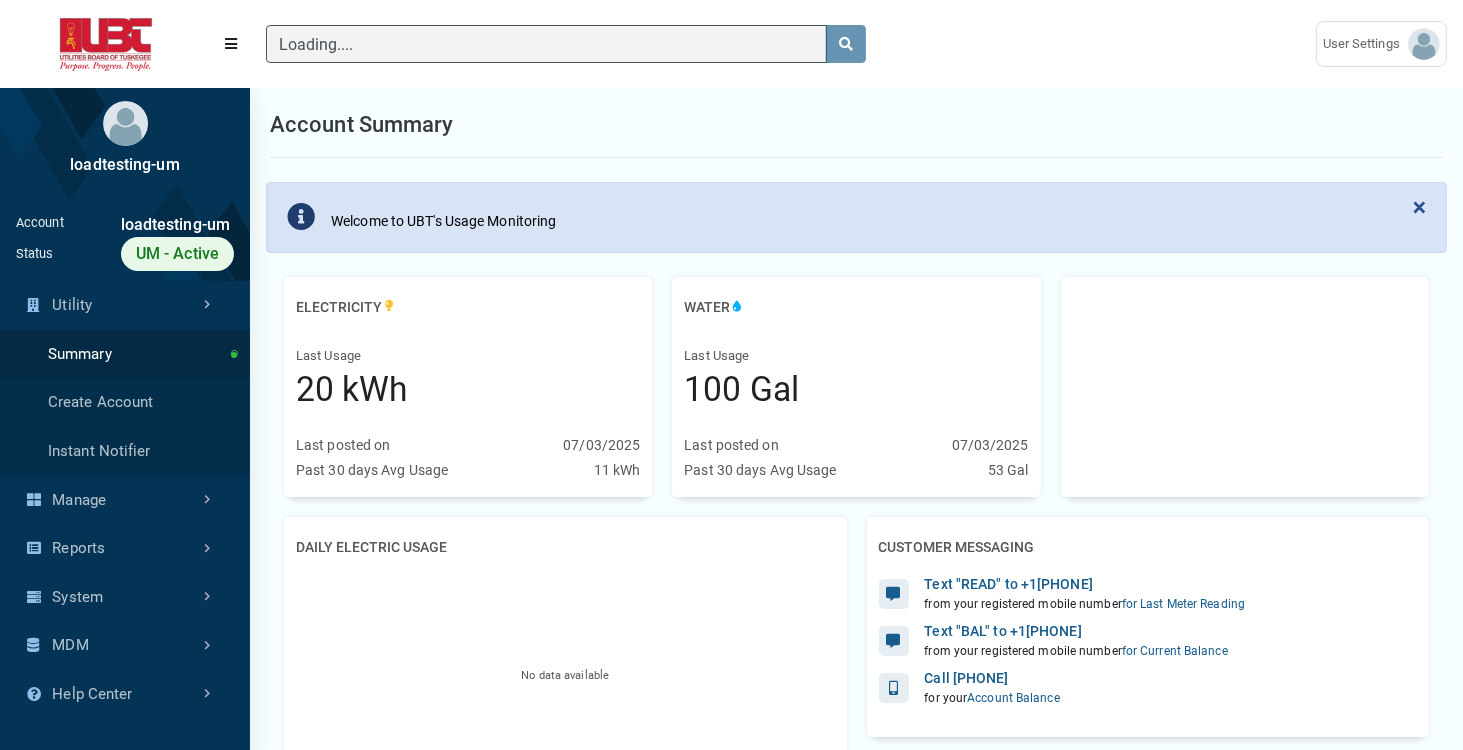 scroll, scrollTop: 485, scrollLeft: 249, axis: both 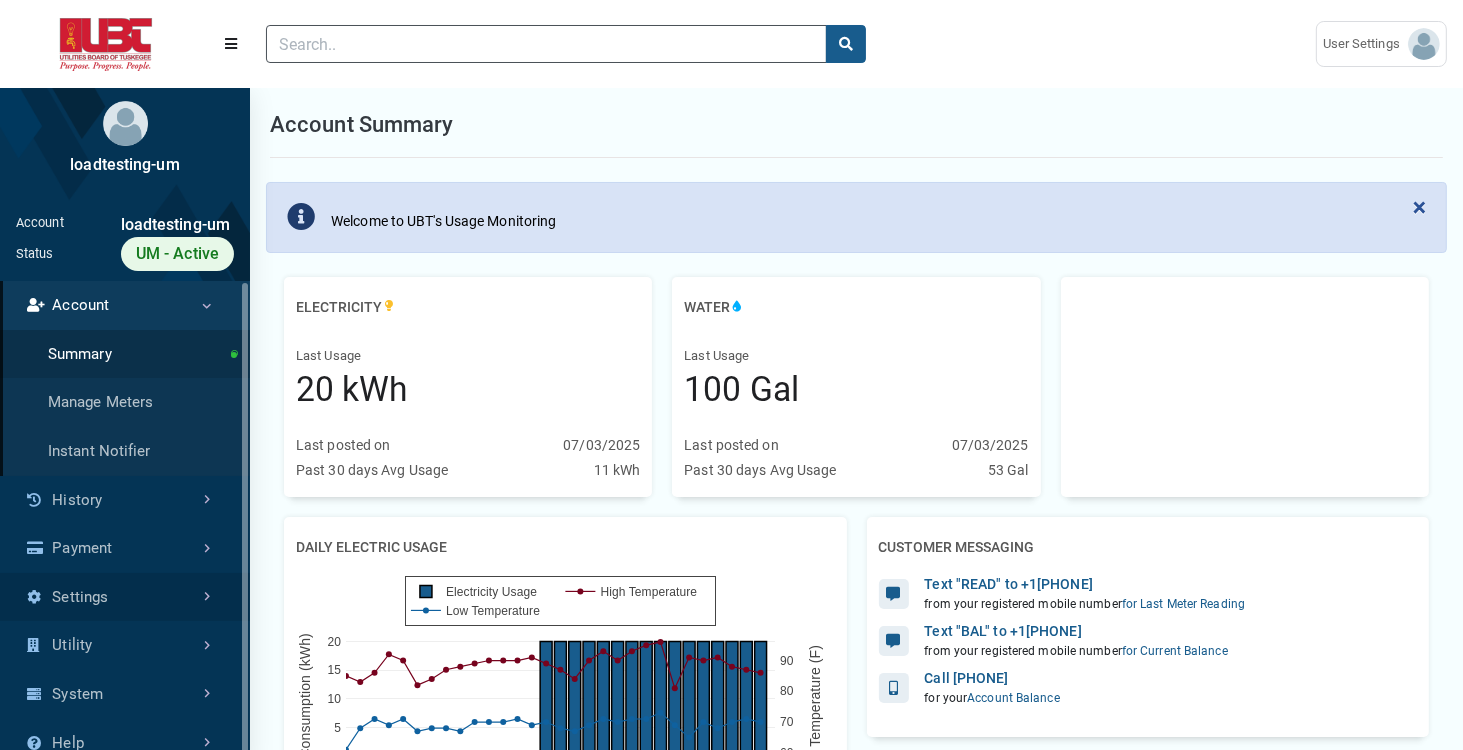 click on "Settings" at bounding box center [125, 597] 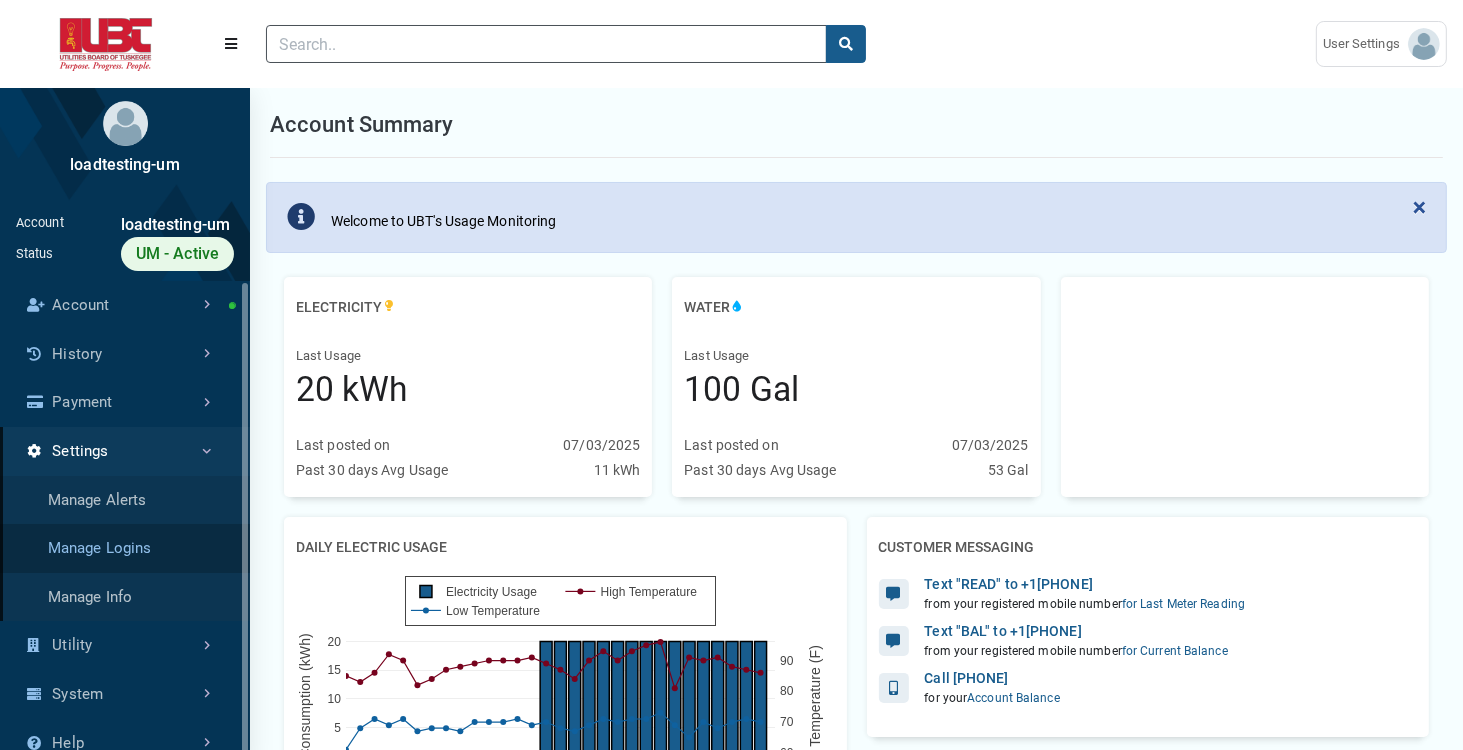 click on "Manage Logins" at bounding box center [125, 548] 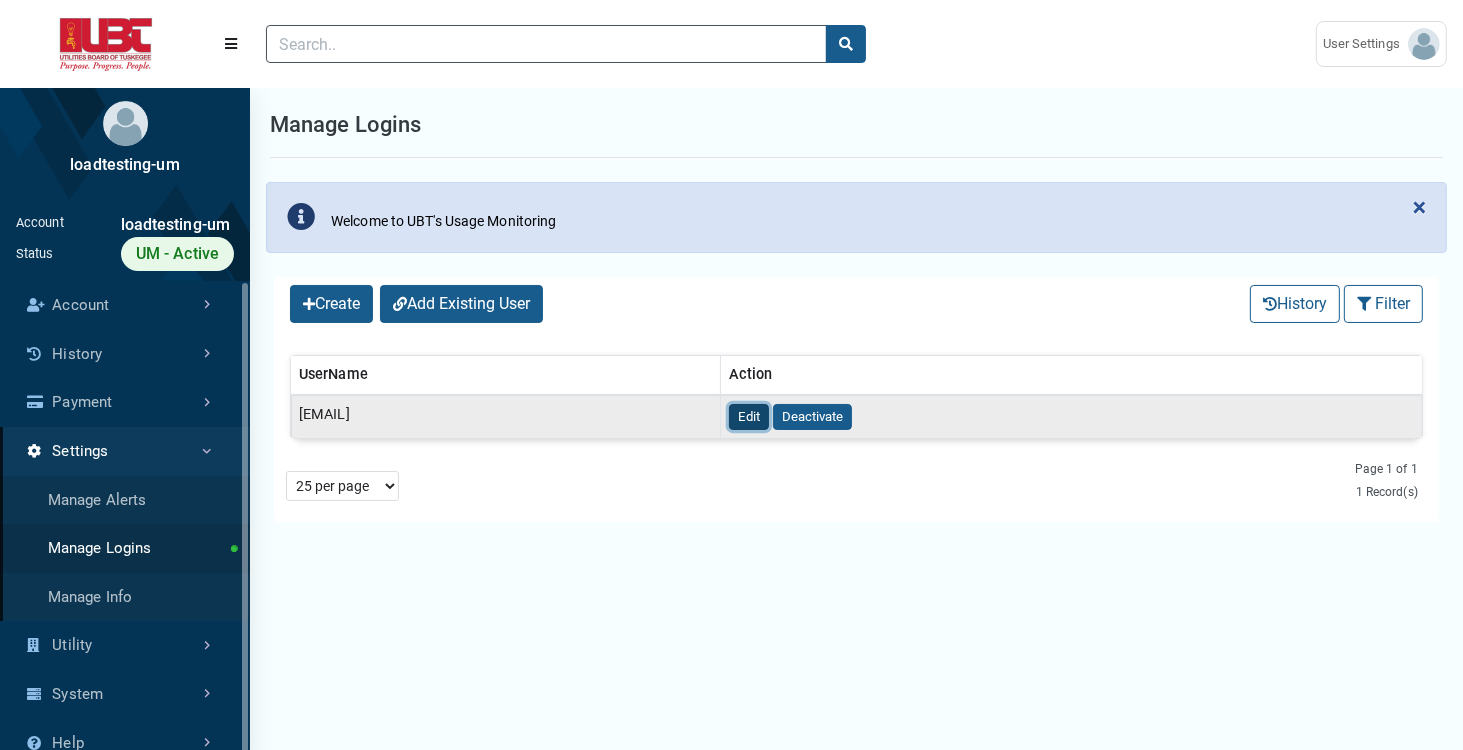 click on "Edit" at bounding box center [749, 417] 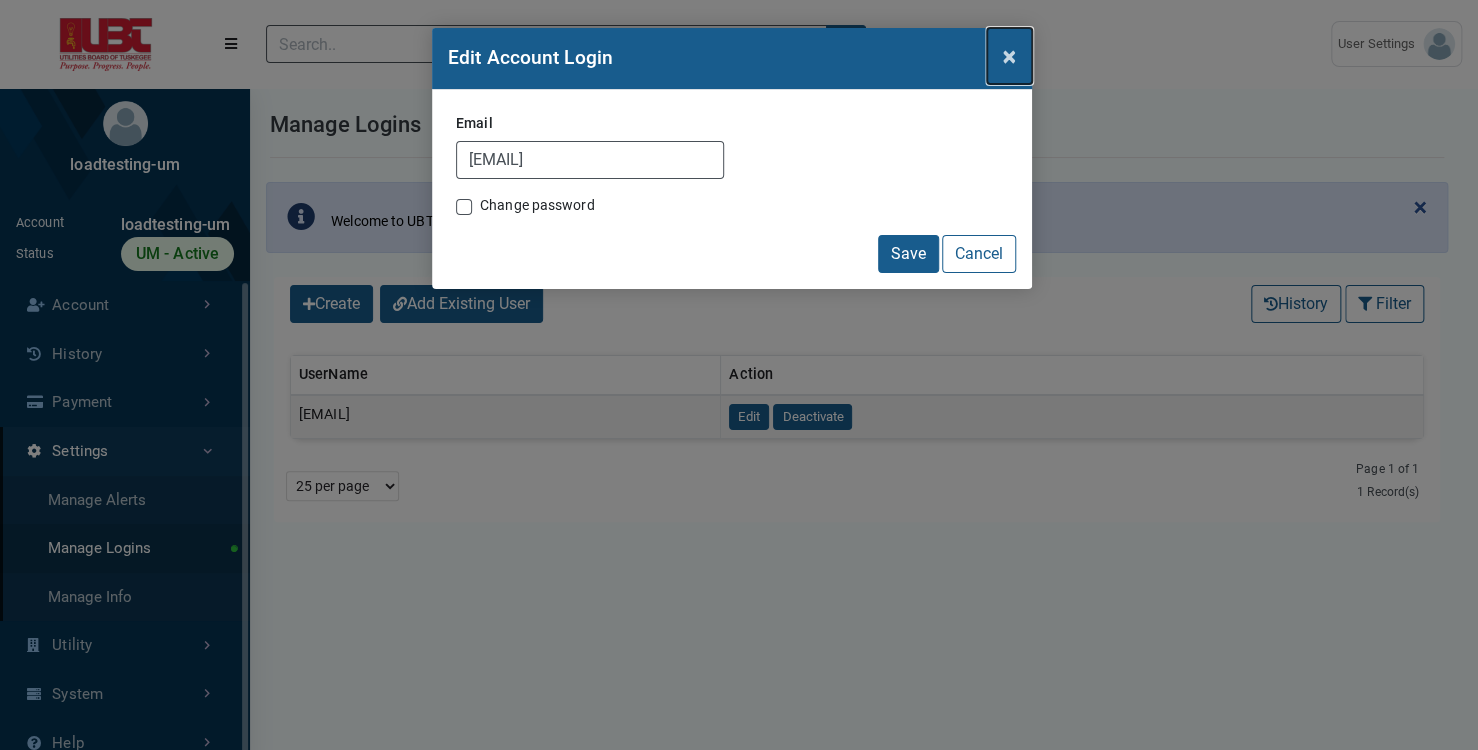 click on "×" at bounding box center (1009, 56) 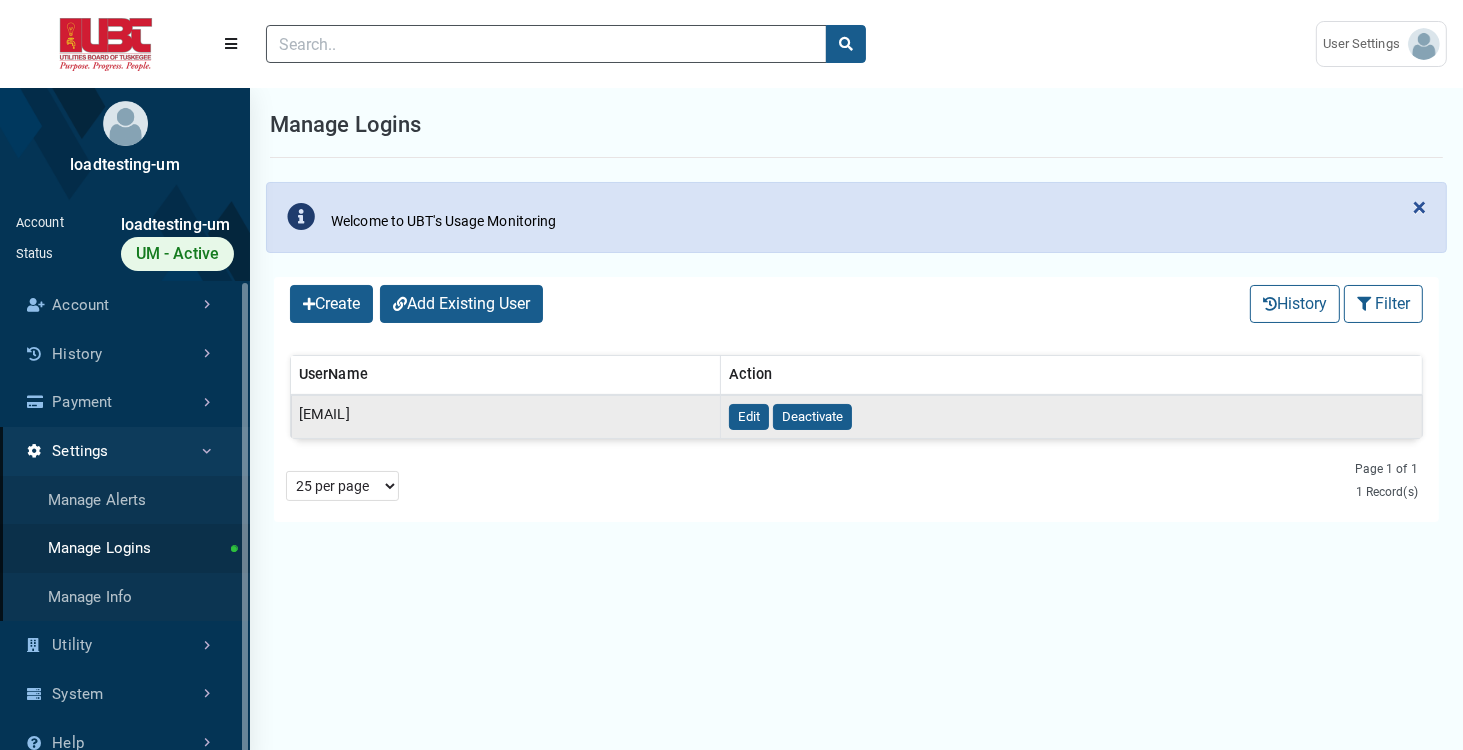 scroll, scrollTop: 0, scrollLeft: 0, axis: both 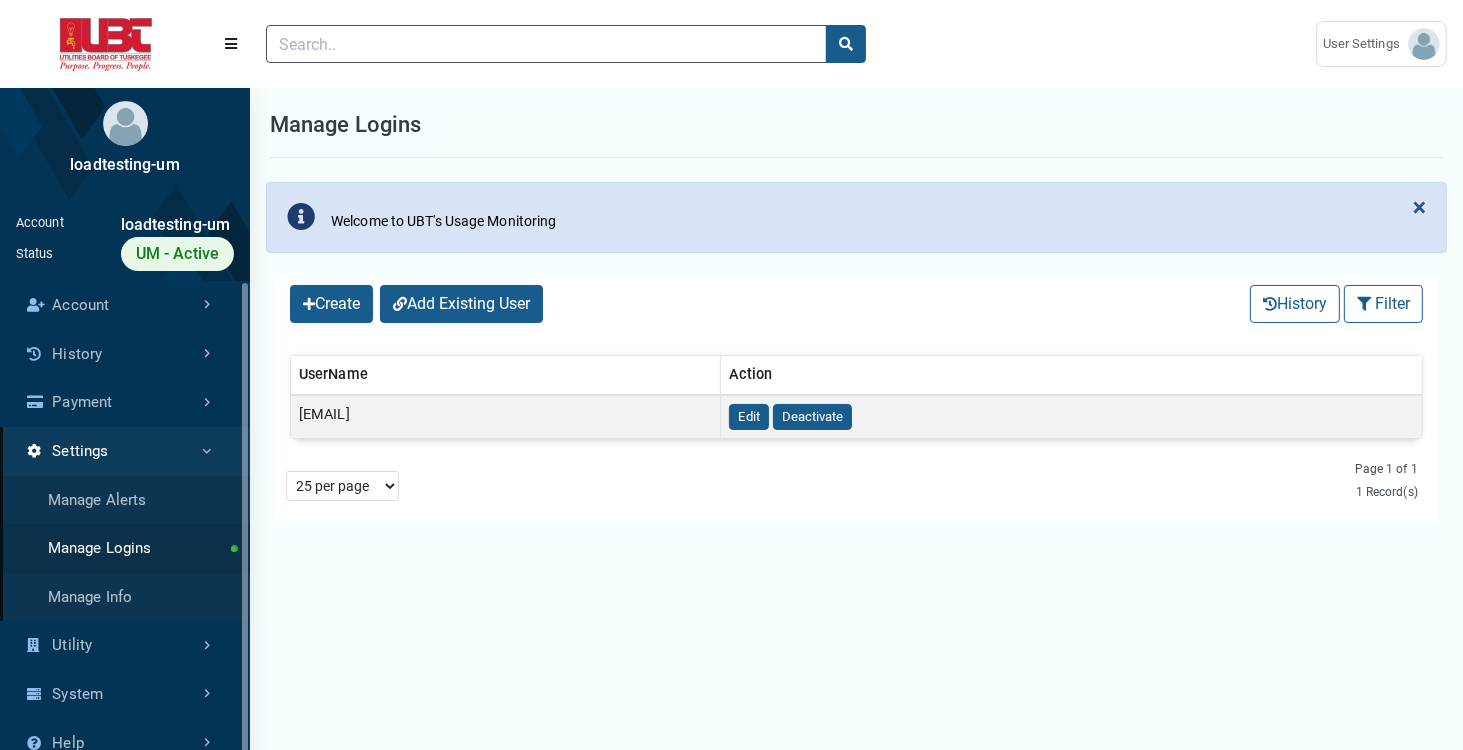 copy on "testload3@test.com" 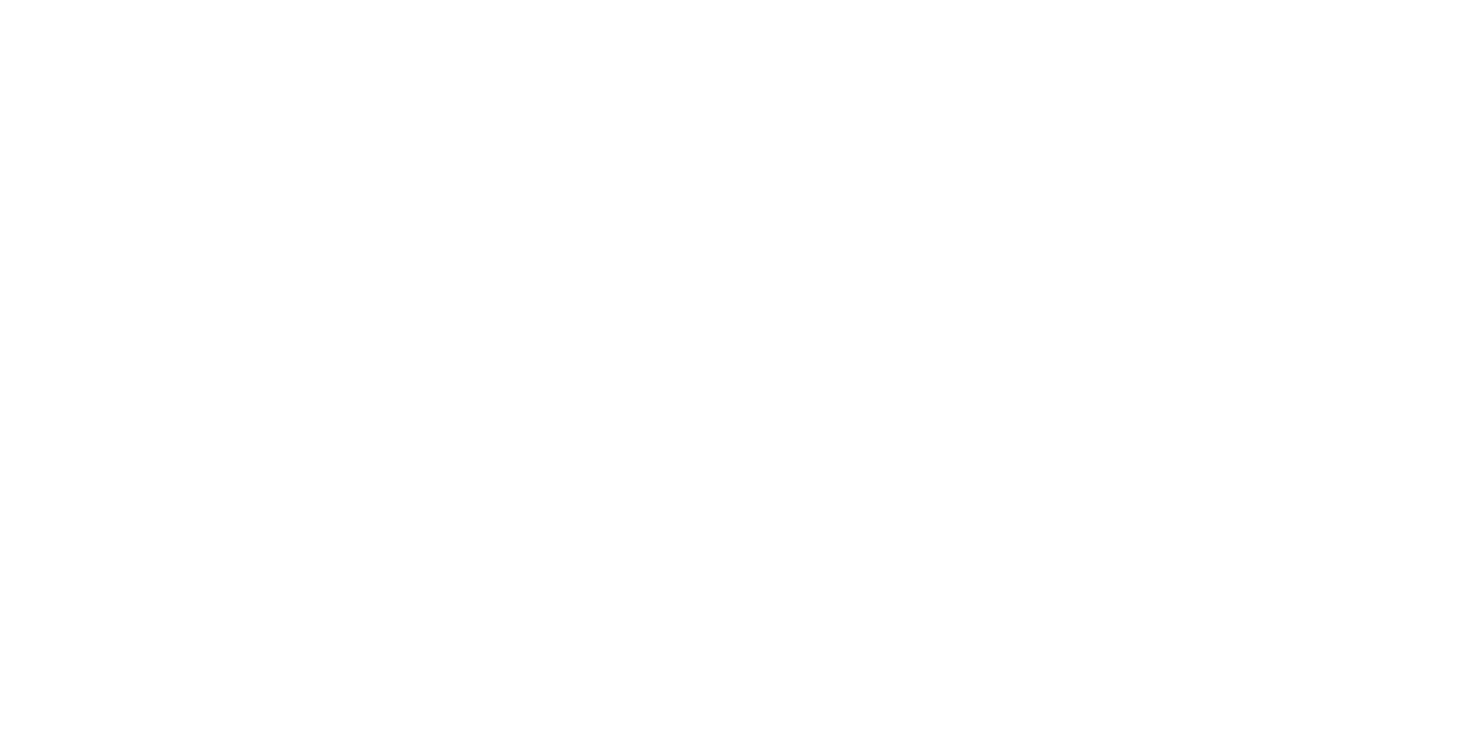 scroll, scrollTop: 0, scrollLeft: 0, axis: both 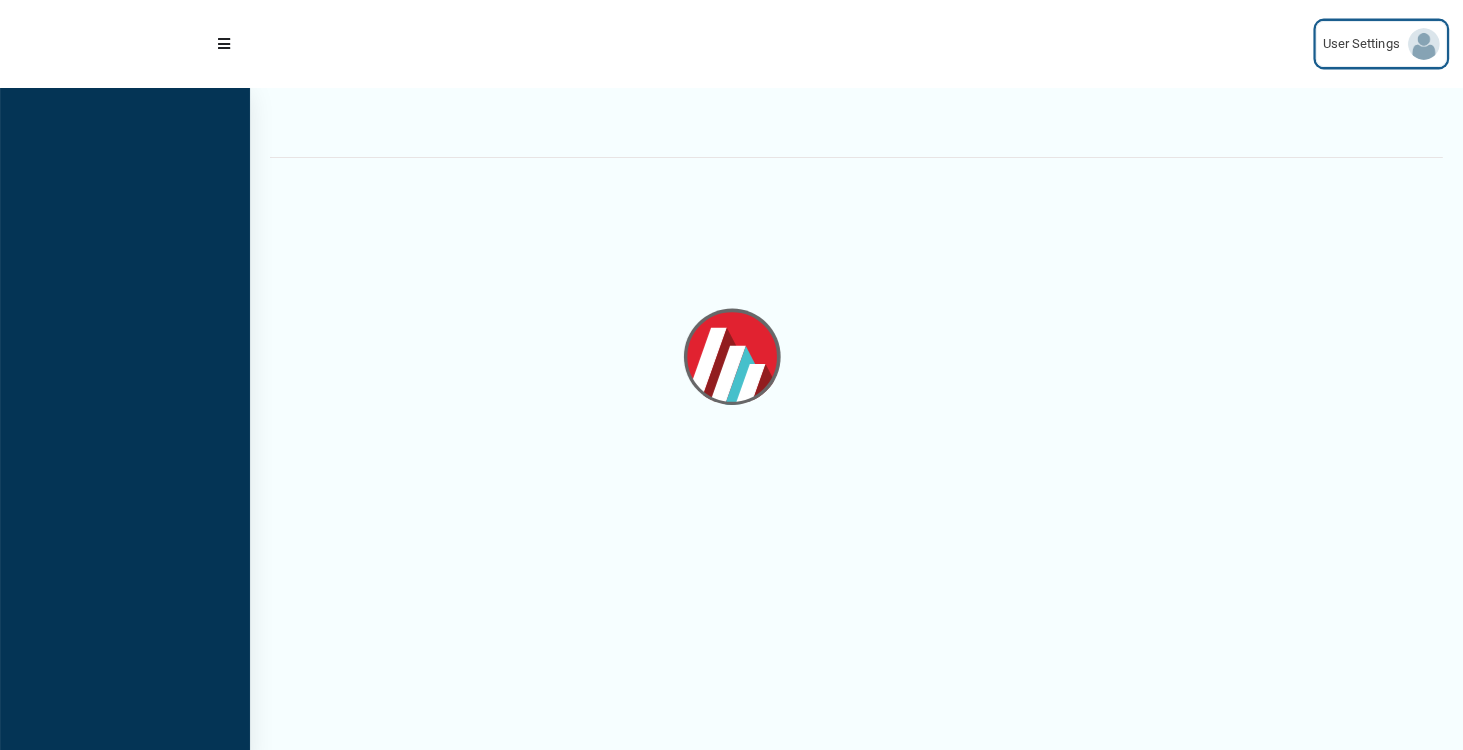 click on "User Settings" at bounding box center (1365, 44) 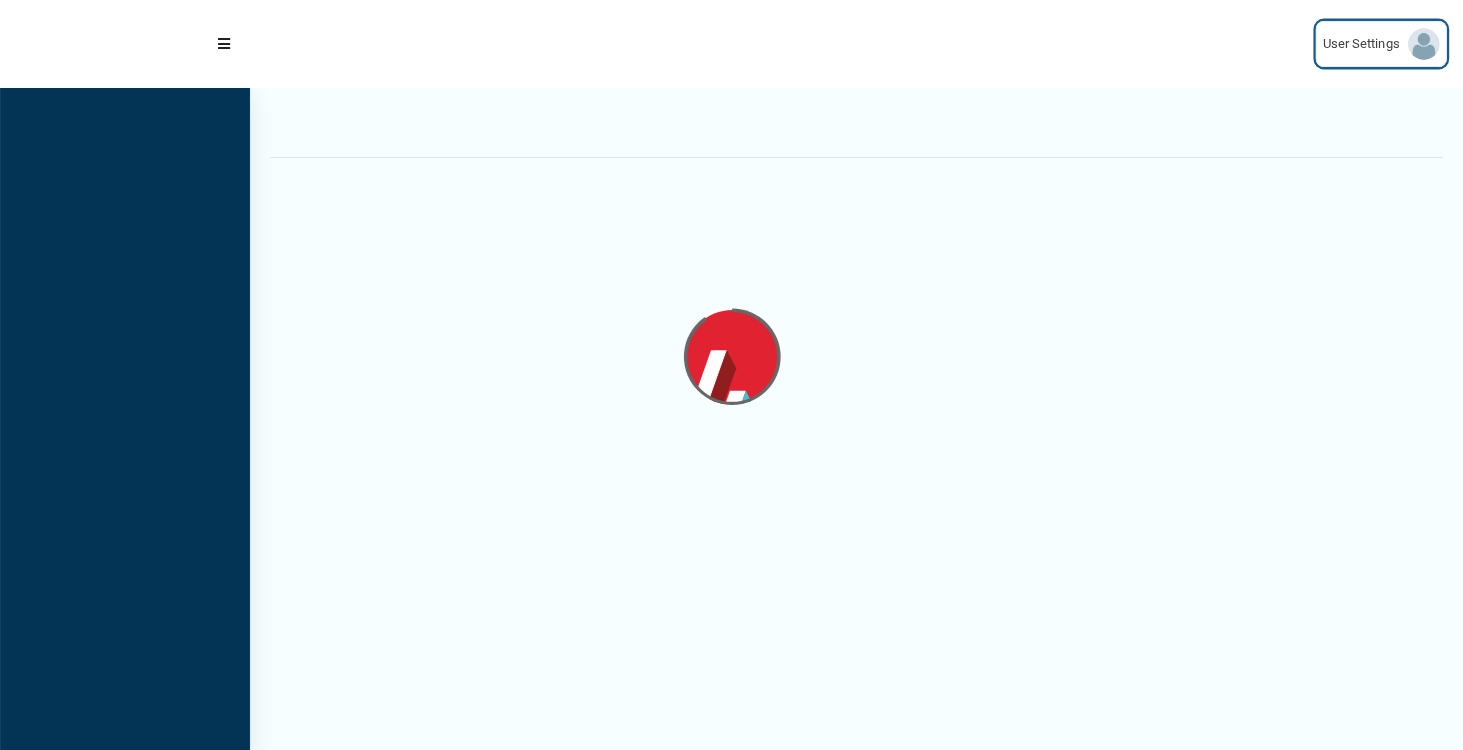 click on "User Settings" at bounding box center [1365, 44] 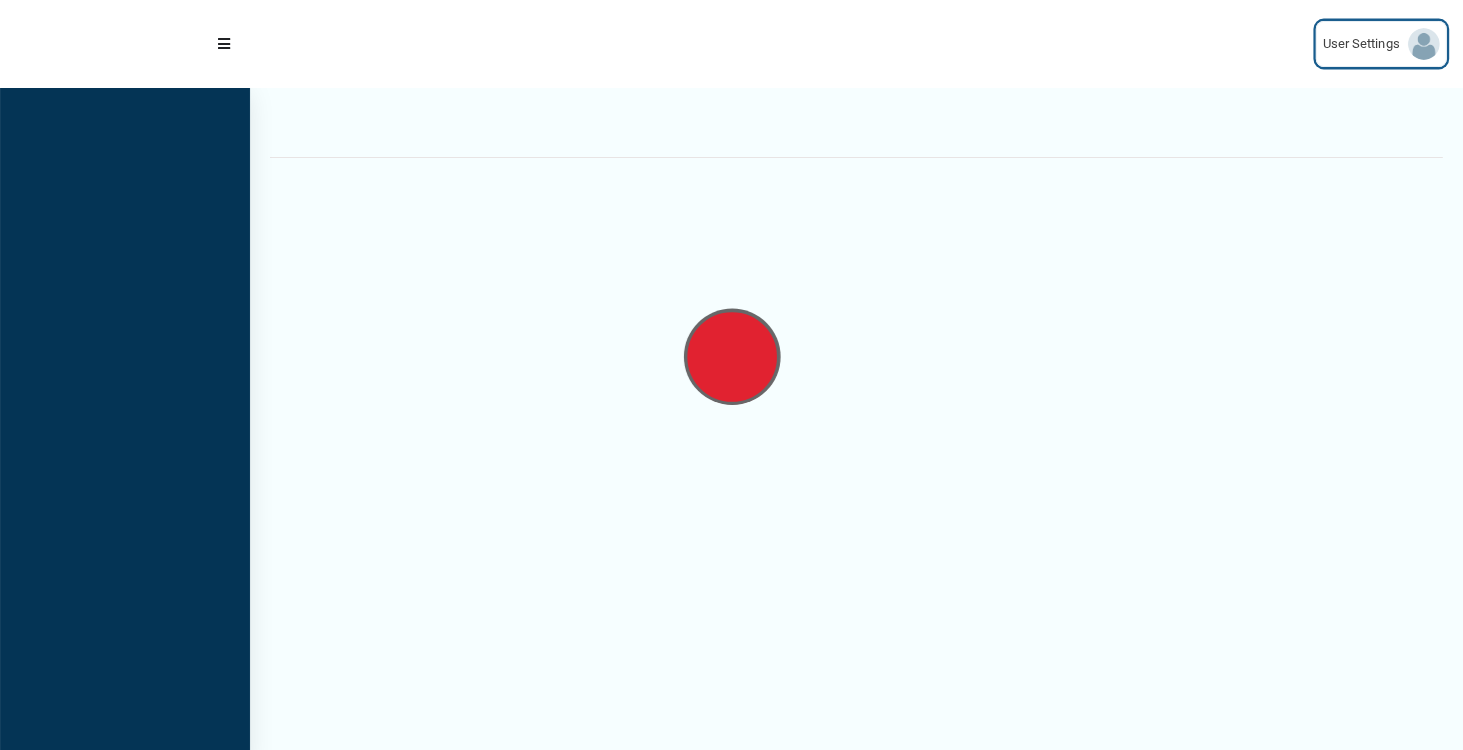 click on "User Settings" at bounding box center (1365, 44) 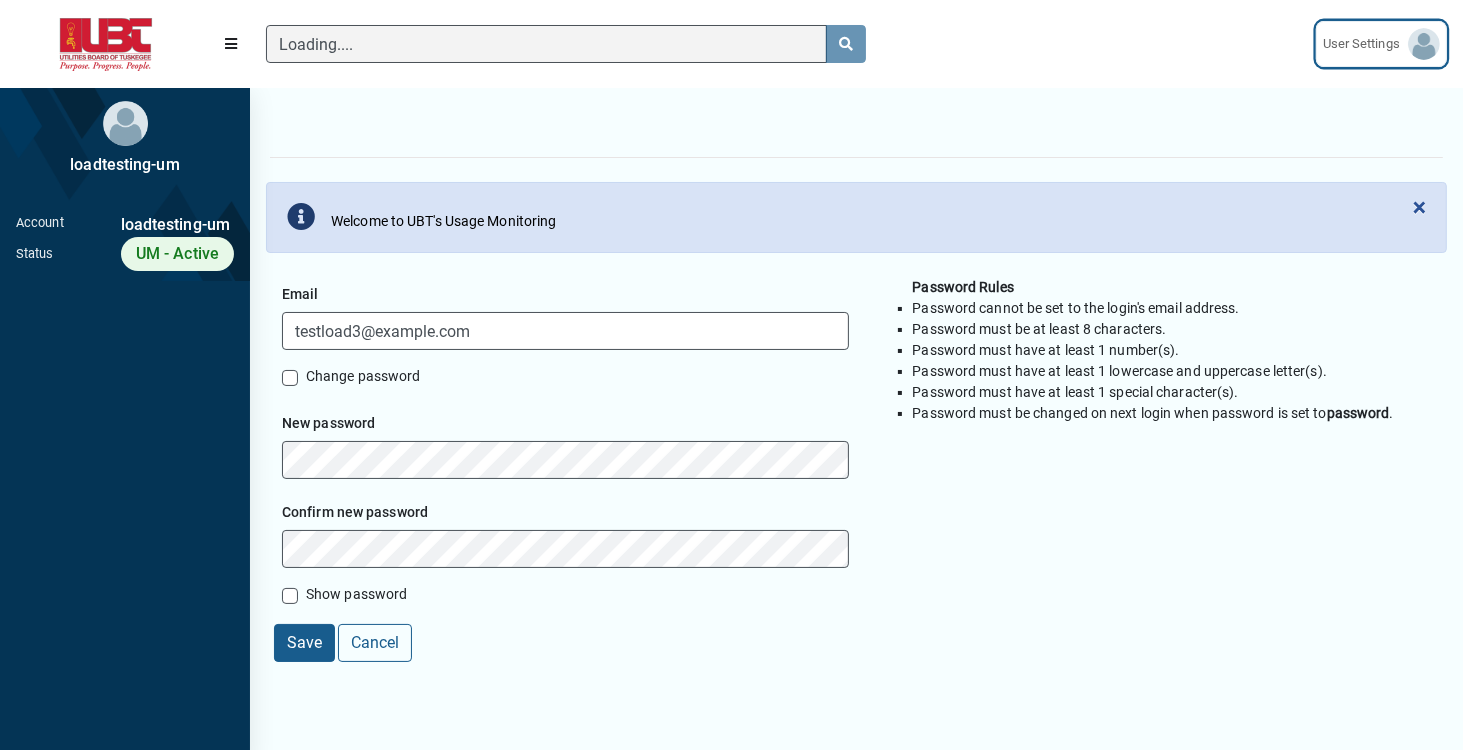 scroll, scrollTop: 485, scrollLeft: 249, axis: both 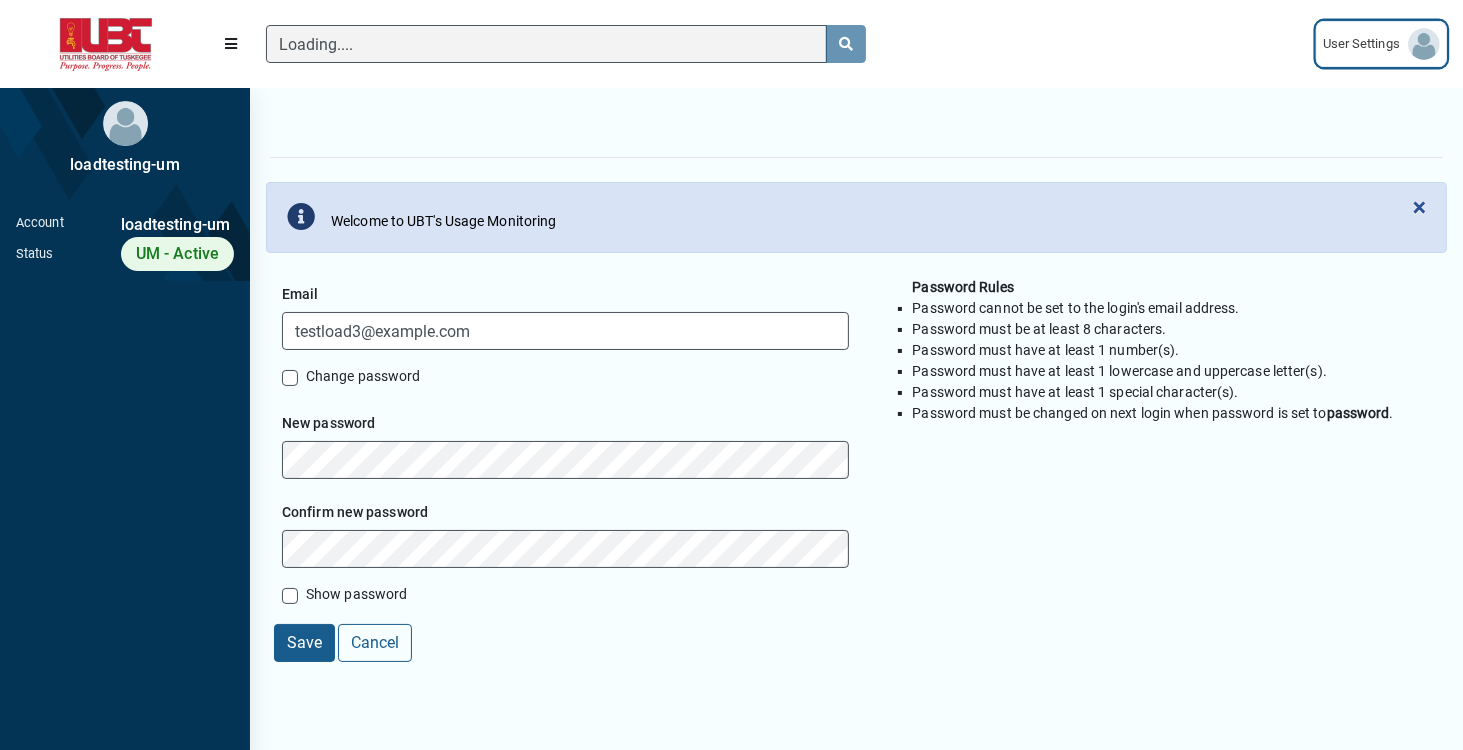 click at bounding box center [1424, 44] 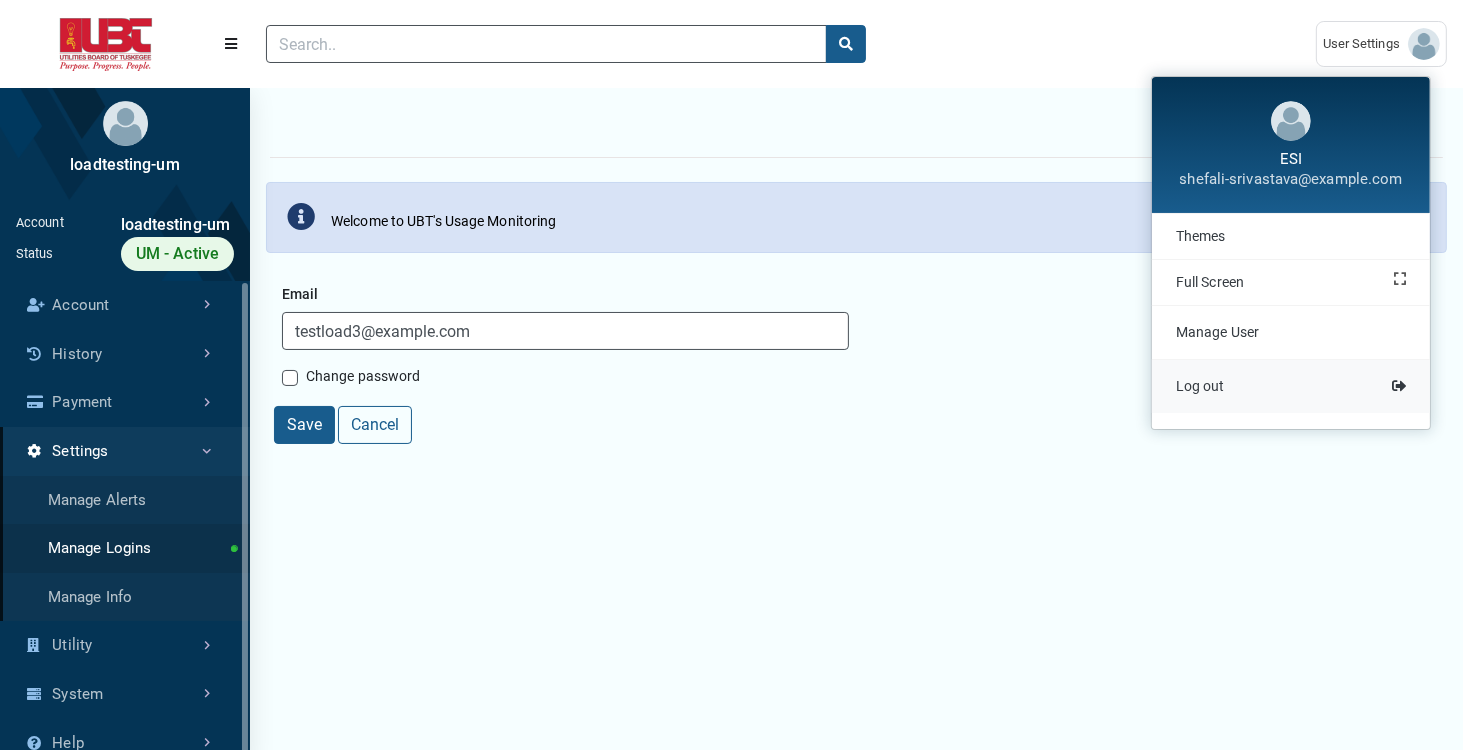 click on "Log out" at bounding box center (1200, 386) 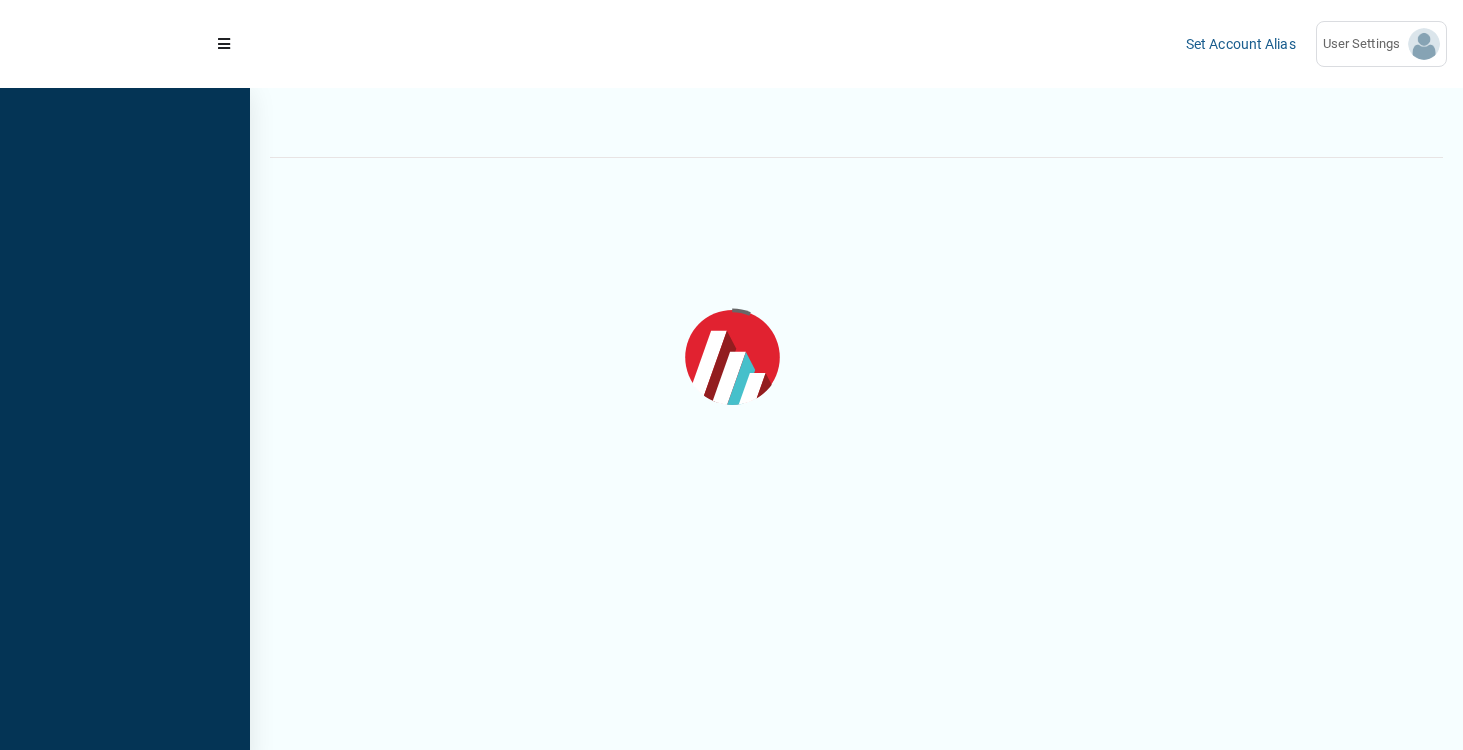 scroll, scrollTop: 0, scrollLeft: 0, axis: both 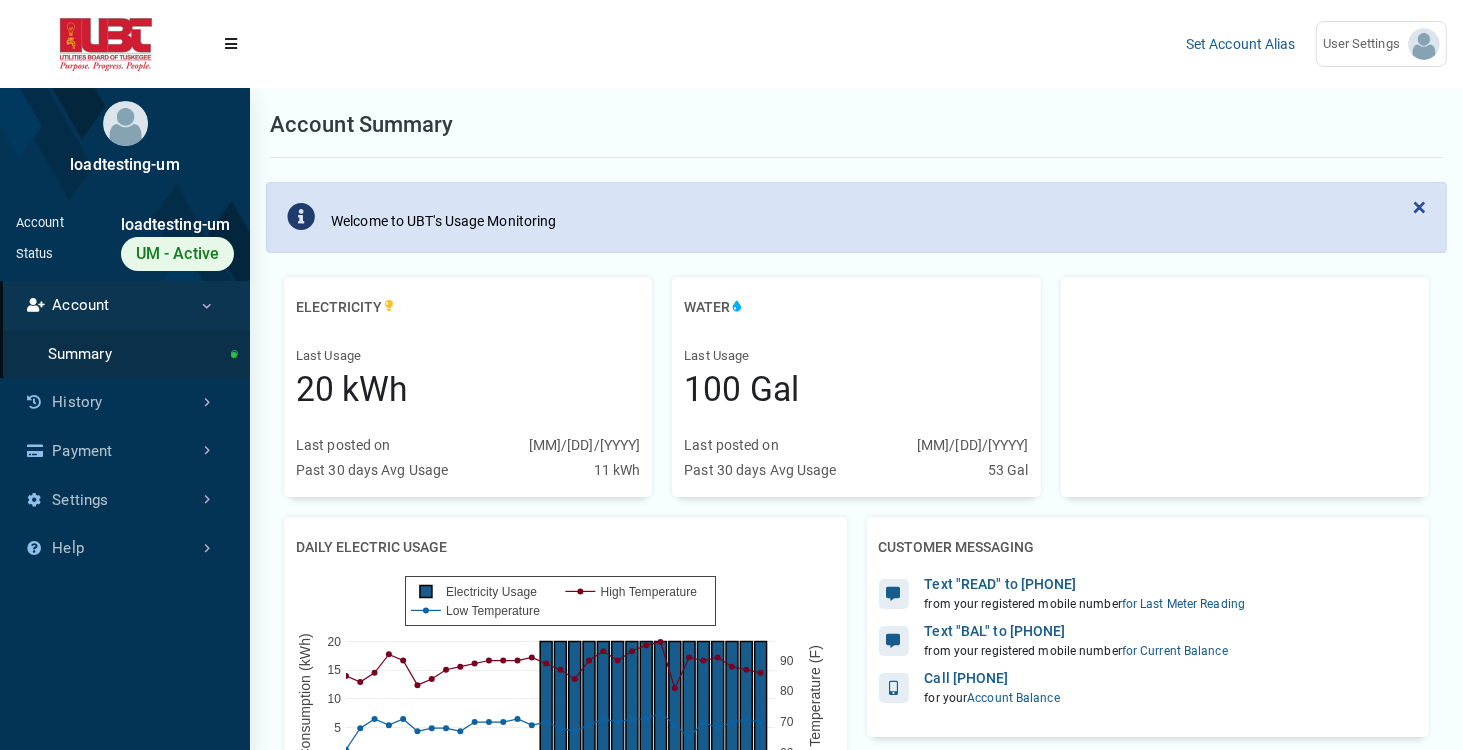 click on "Account" at bounding box center [125, 305] 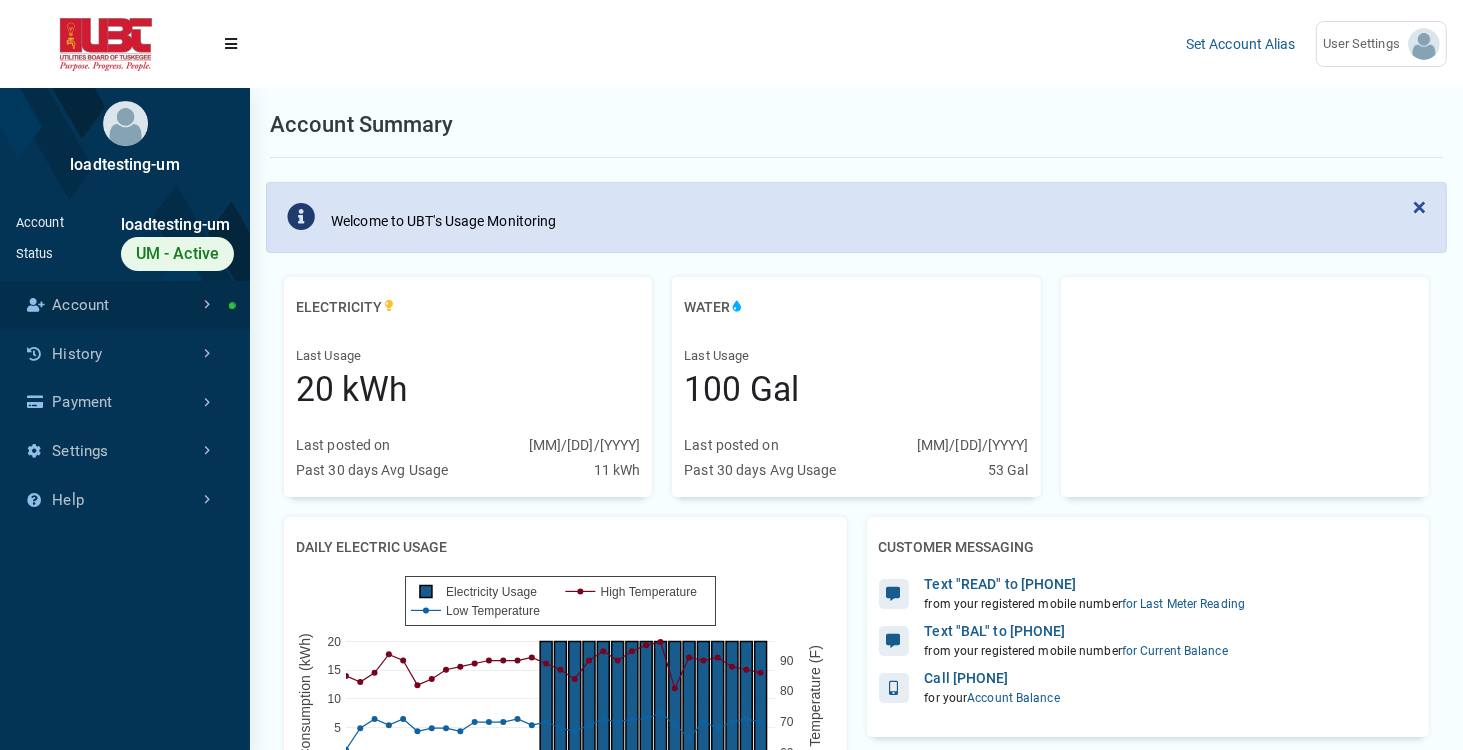 click on "Account" at bounding box center [125, 305] 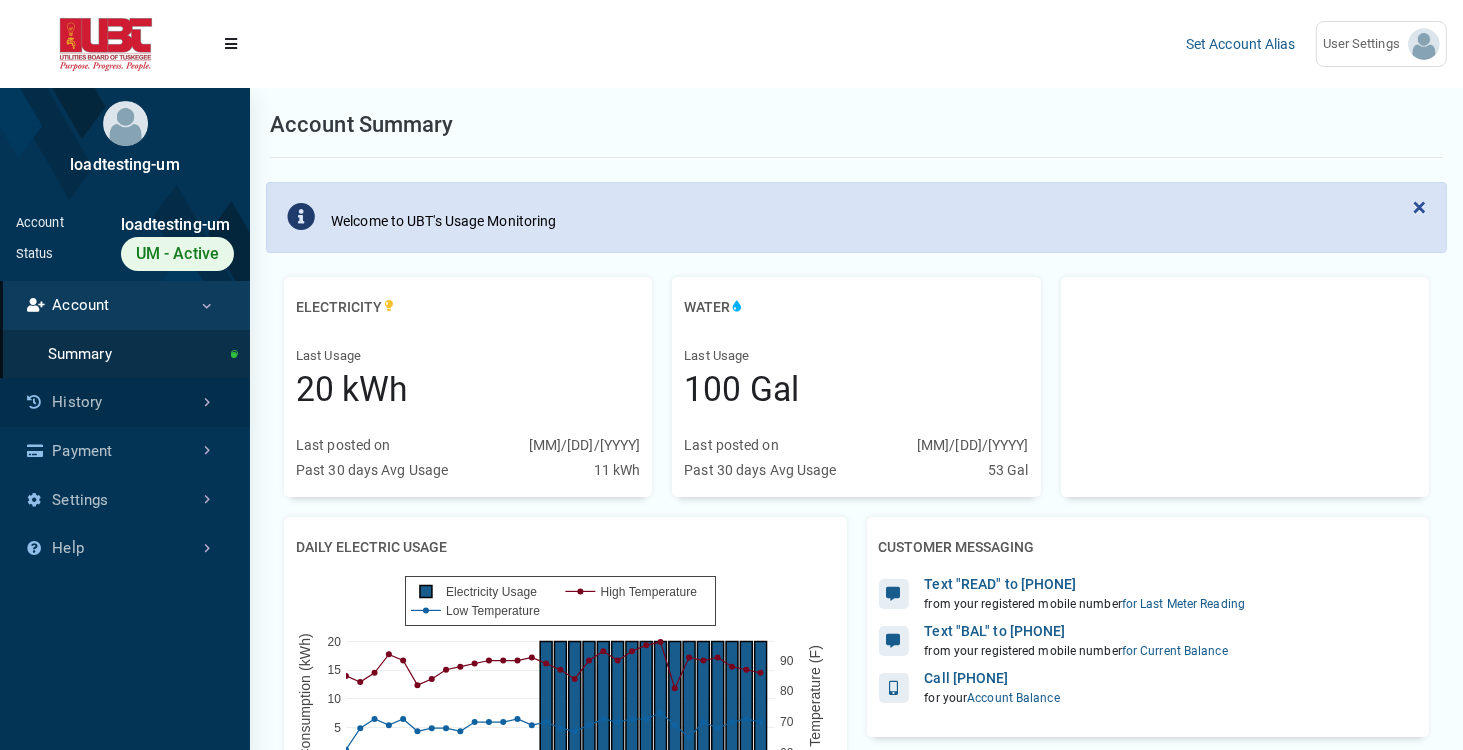 click on "History" at bounding box center [125, 402] 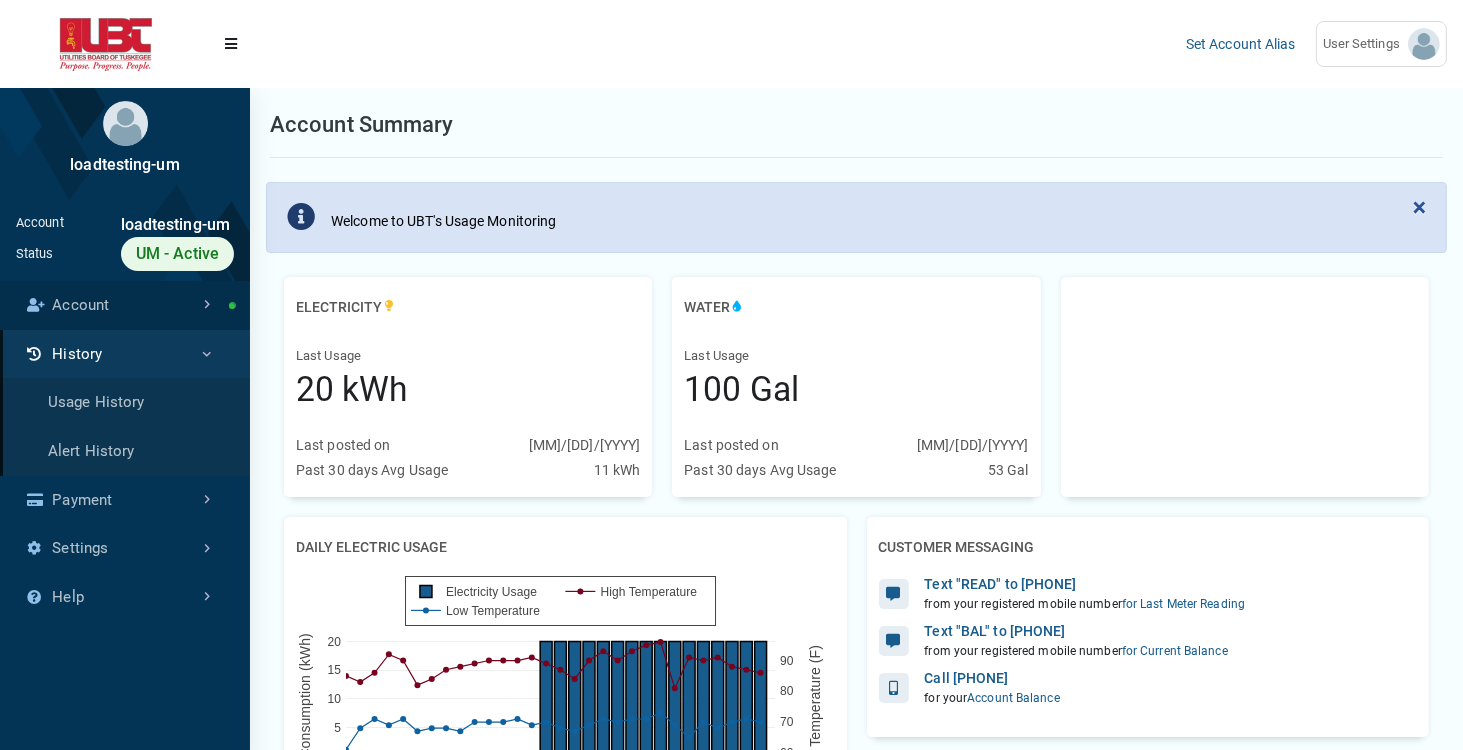click on "Account" at bounding box center (125, 305) 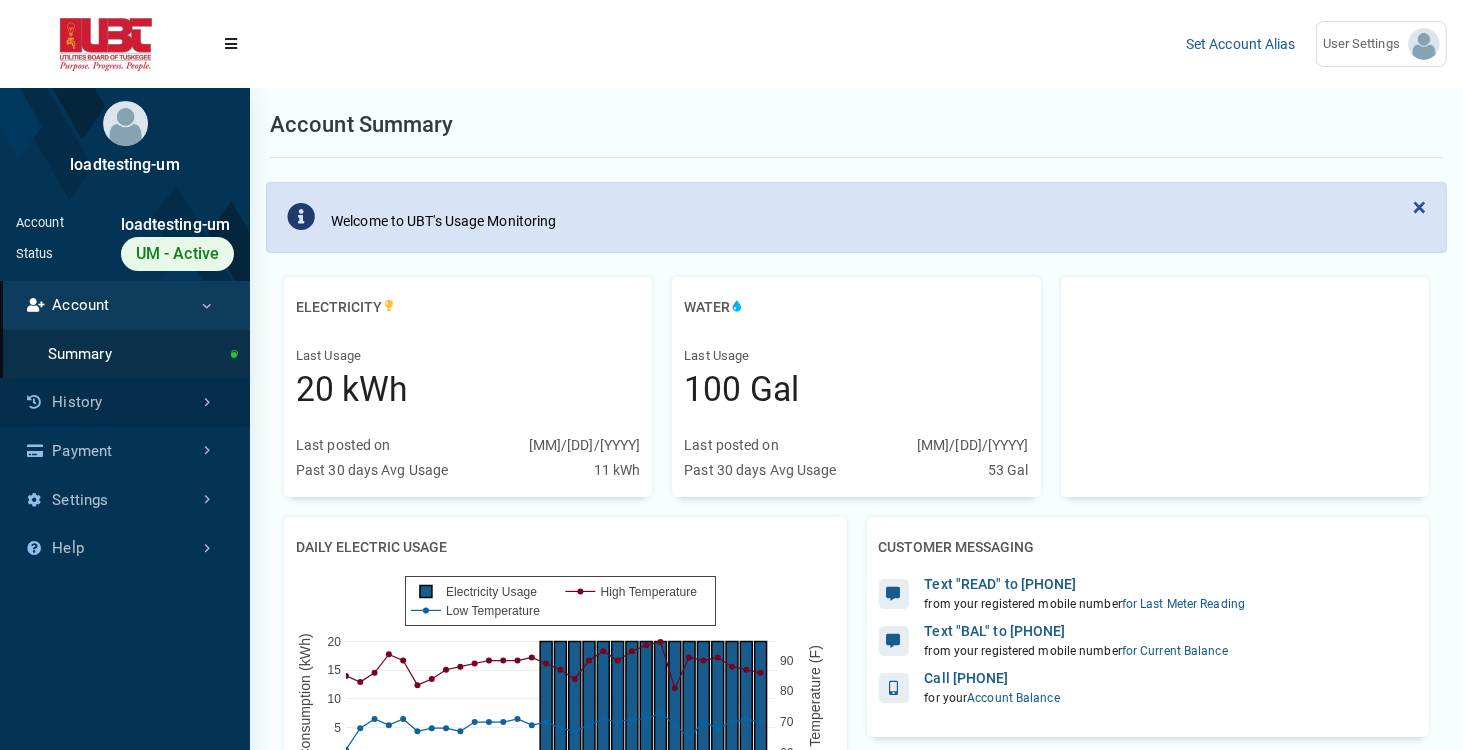 click on "History" at bounding box center [125, 402] 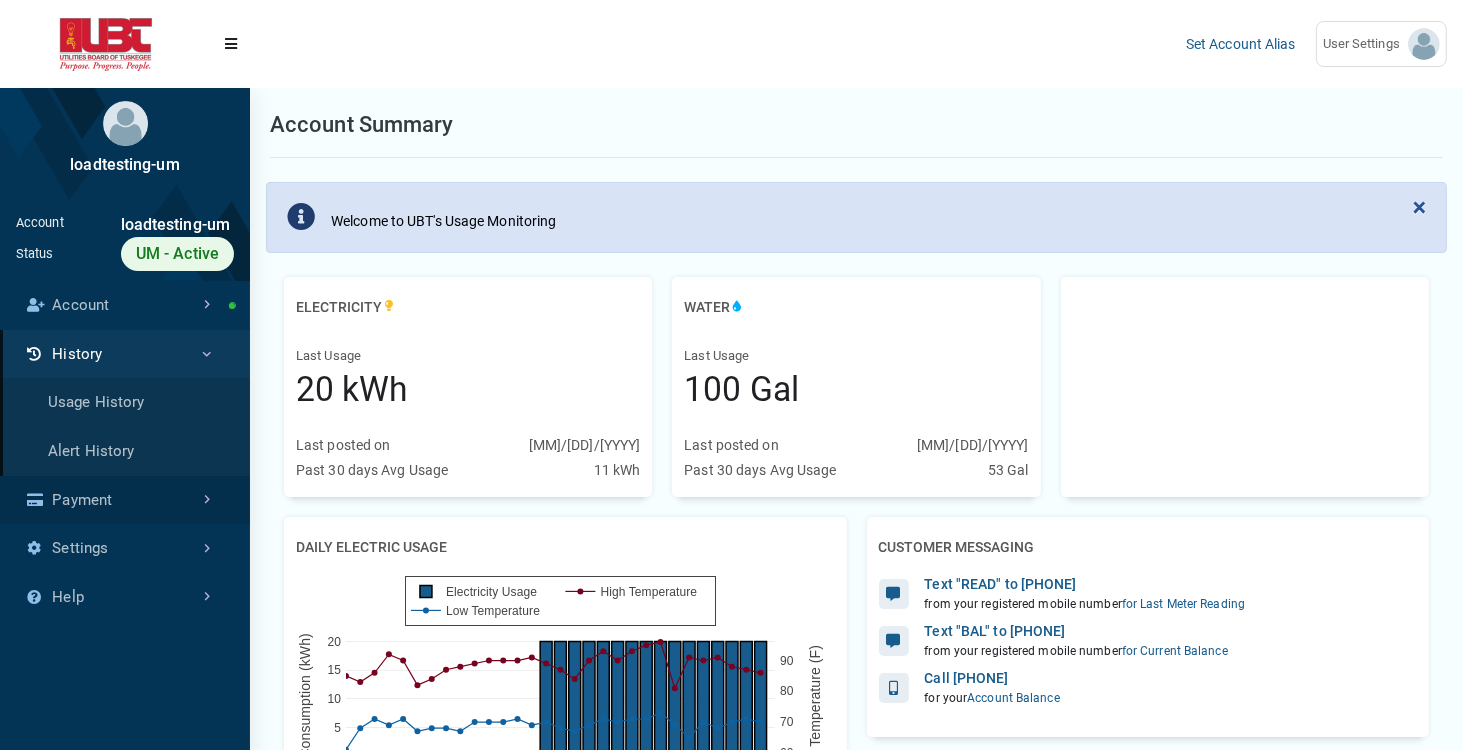 click on "Payment" at bounding box center [125, 500] 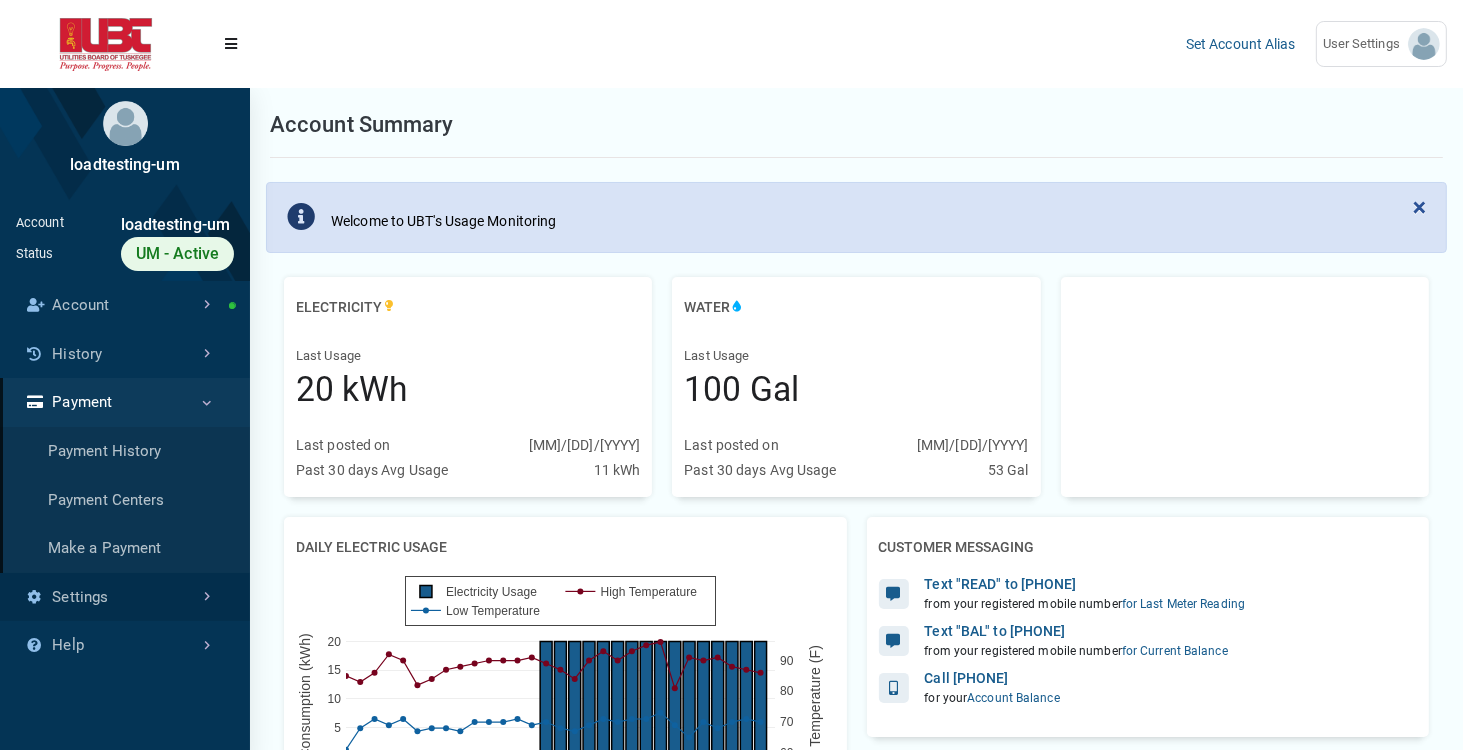 click on "Settings" at bounding box center (125, 597) 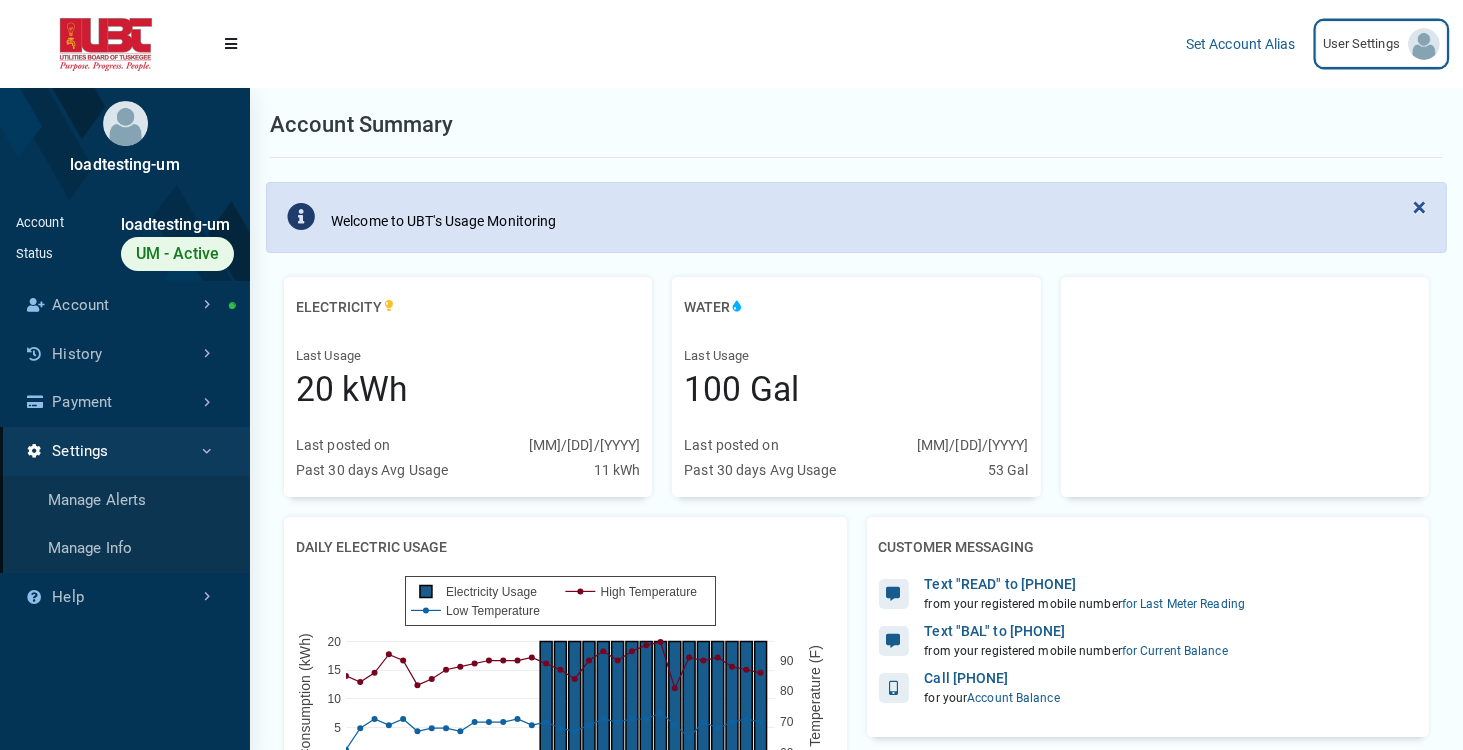 click on "User Settings" at bounding box center [1365, 44] 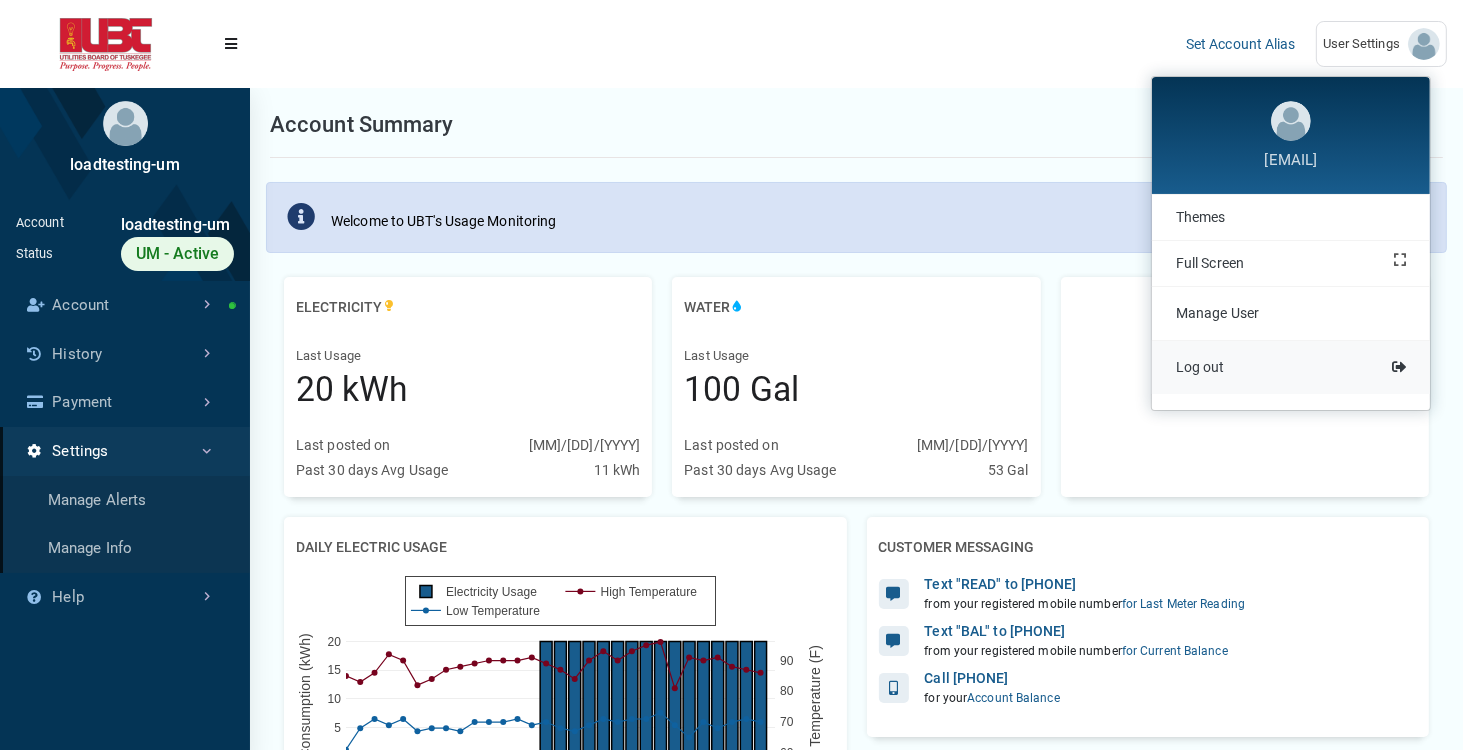 click on "Log out" at bounding box center (1291, 367) 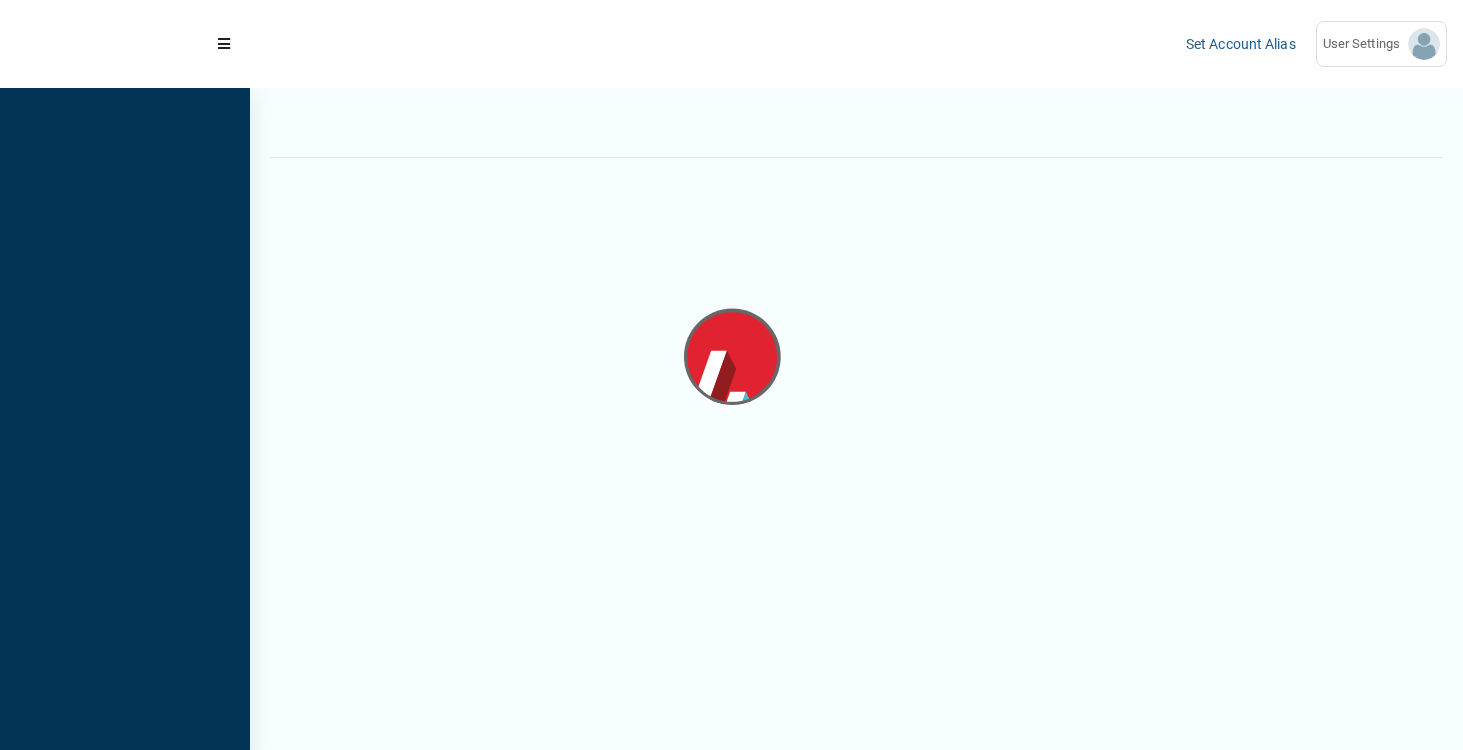 scroll, scrollTop: 0, scrollLeft: 0, axis: both 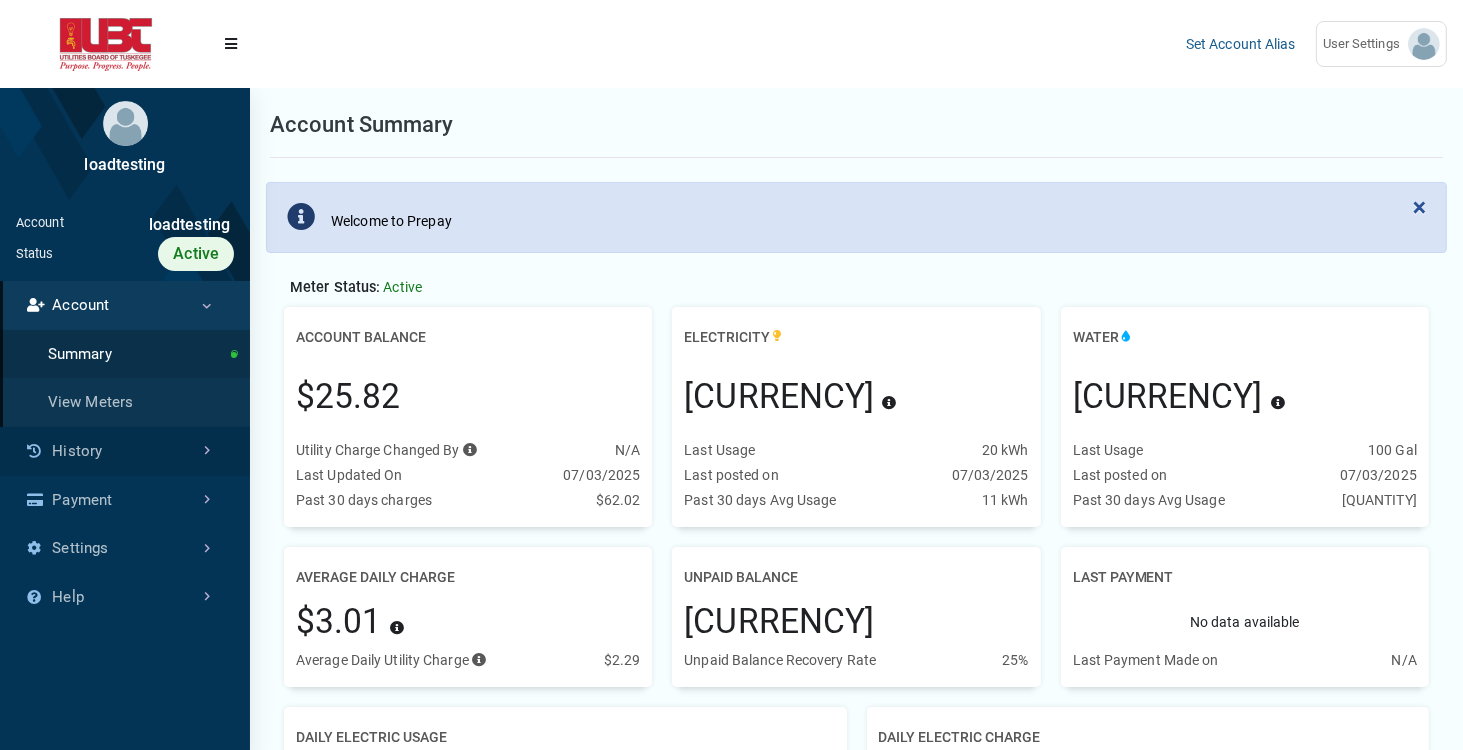 click on "History" at bounding box center (125, 451) 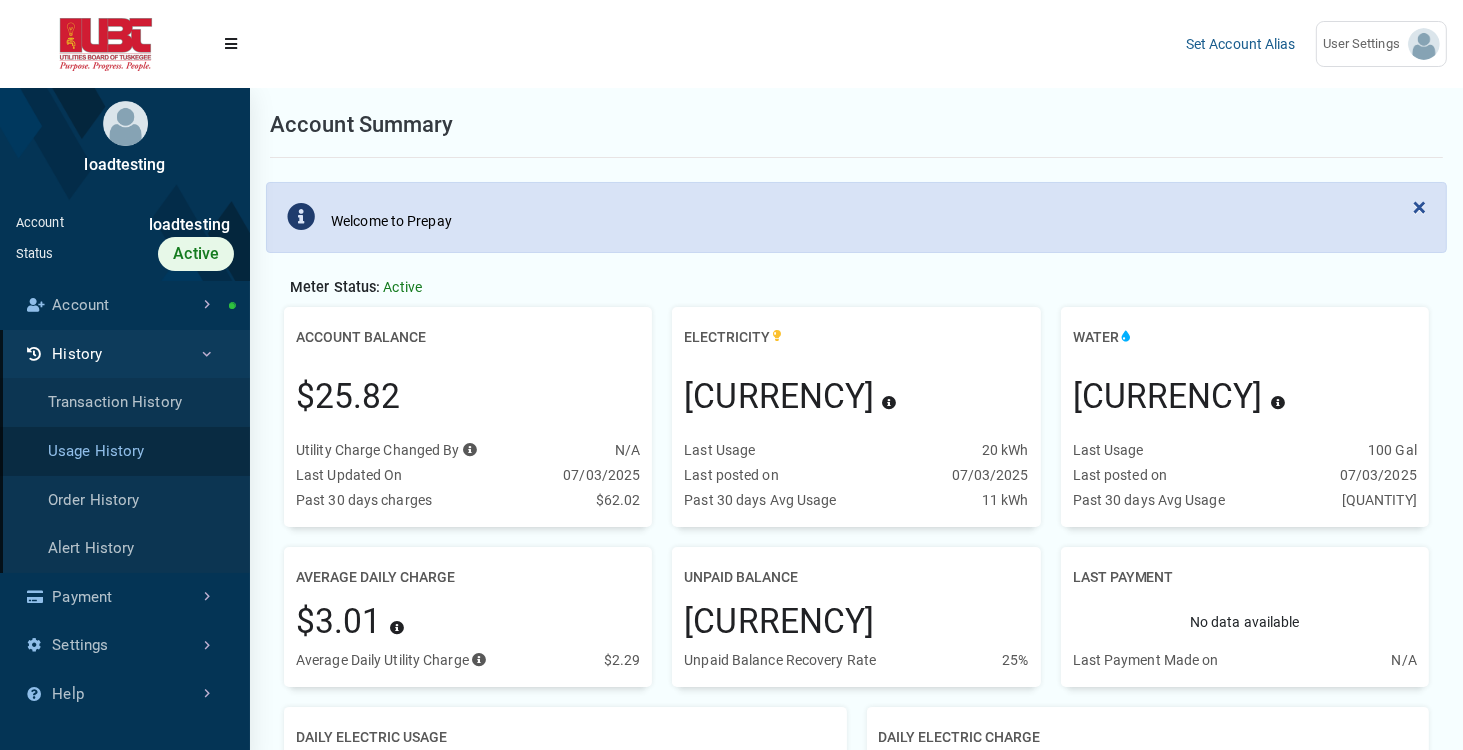 click on "Usage History" at bounding box center (125, 451) 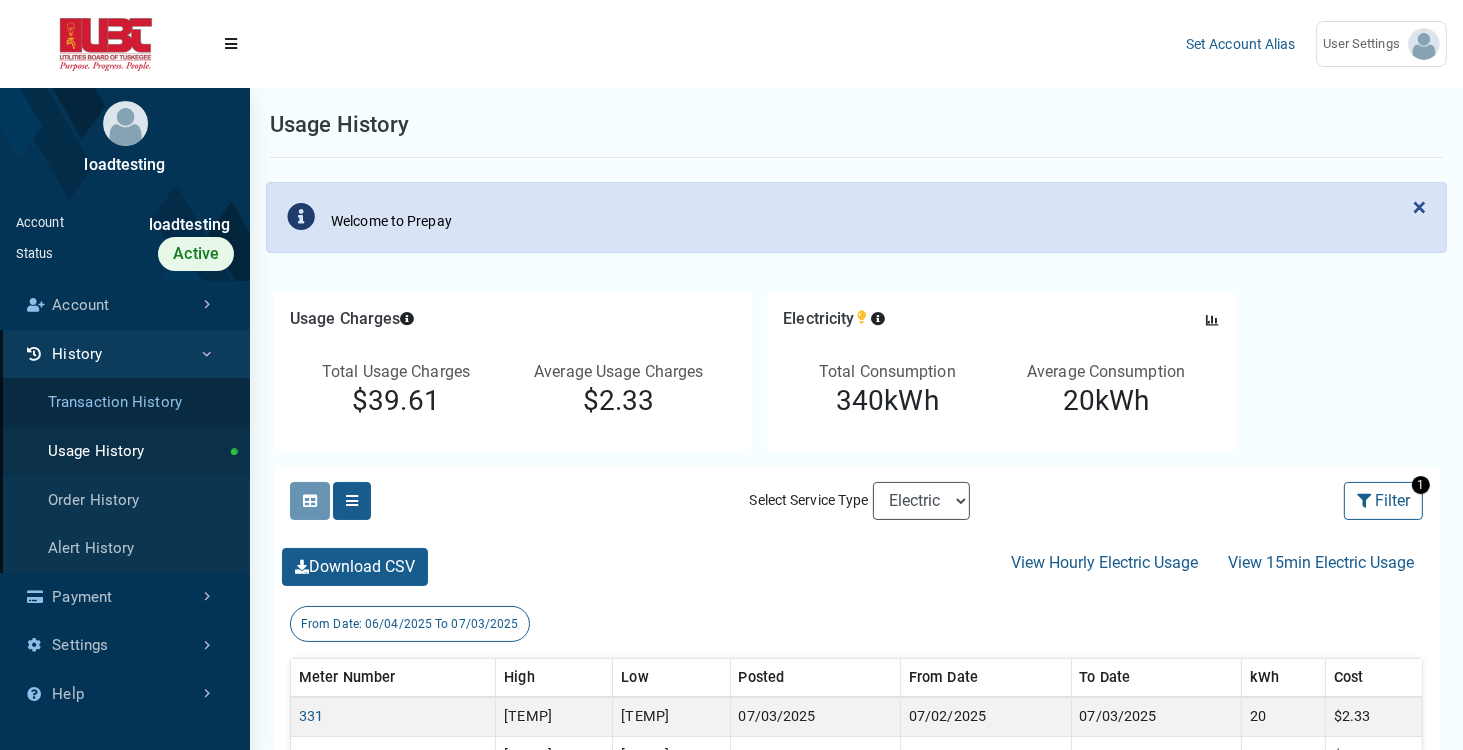 click on "Transaction History" at bounding box center (125, 402) 